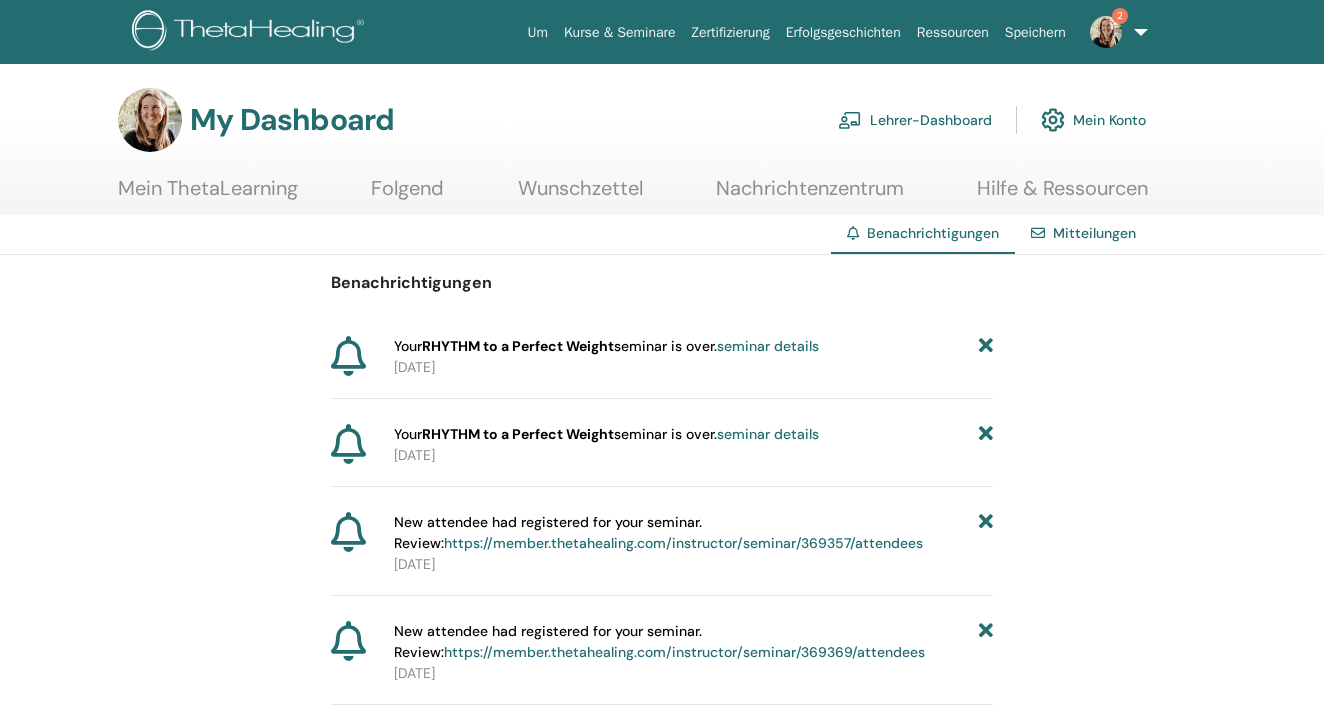 scroll, scrollTop: 0, scrollLeft: 0, axis: both 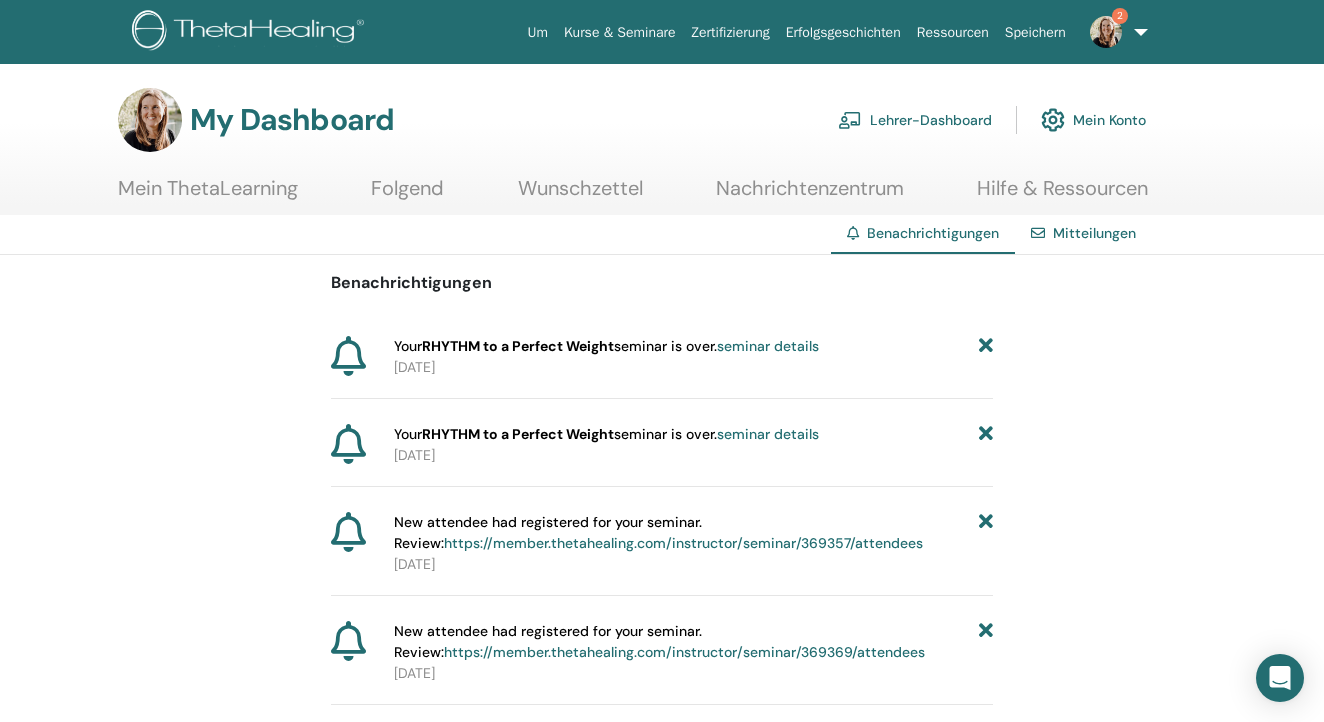 click at bounding box center [986, 346] 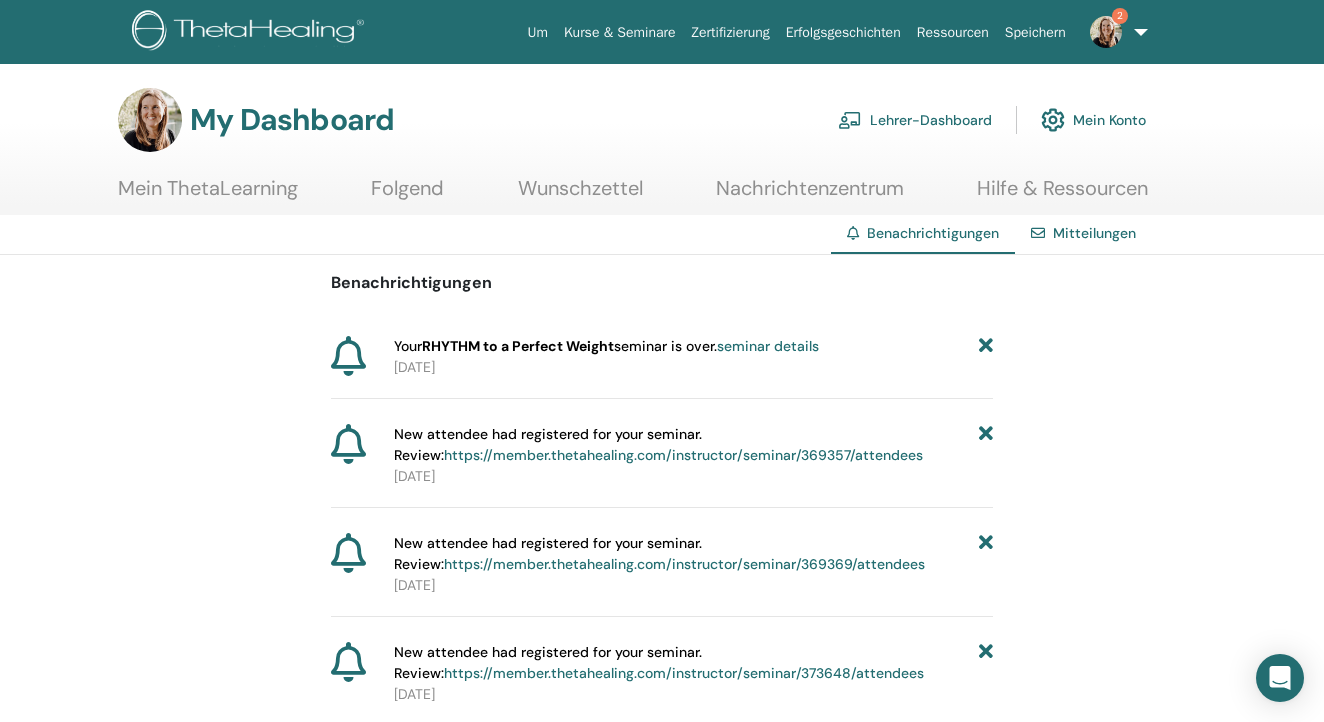 click at bounding box center (986, 346) 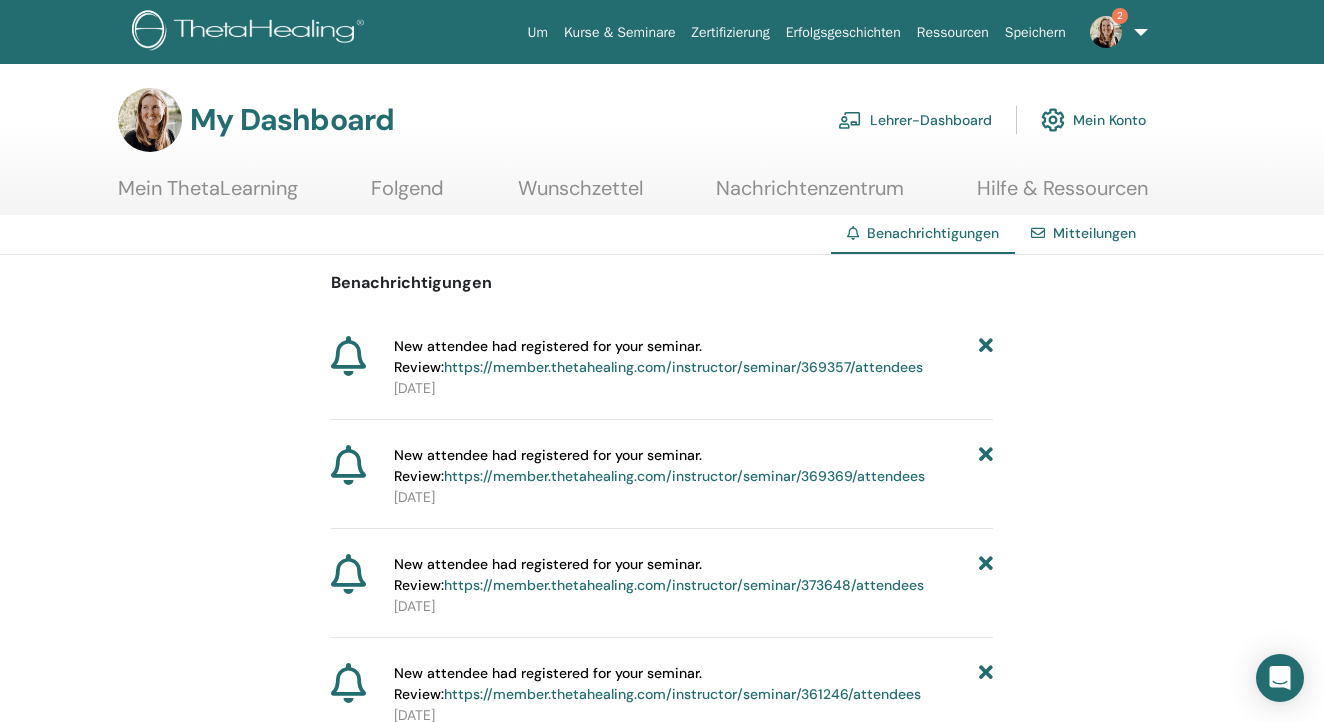 click on "https://member.thetahealing.com/instructor/seminar/369357/attendees" at bounding box center [683, 367] 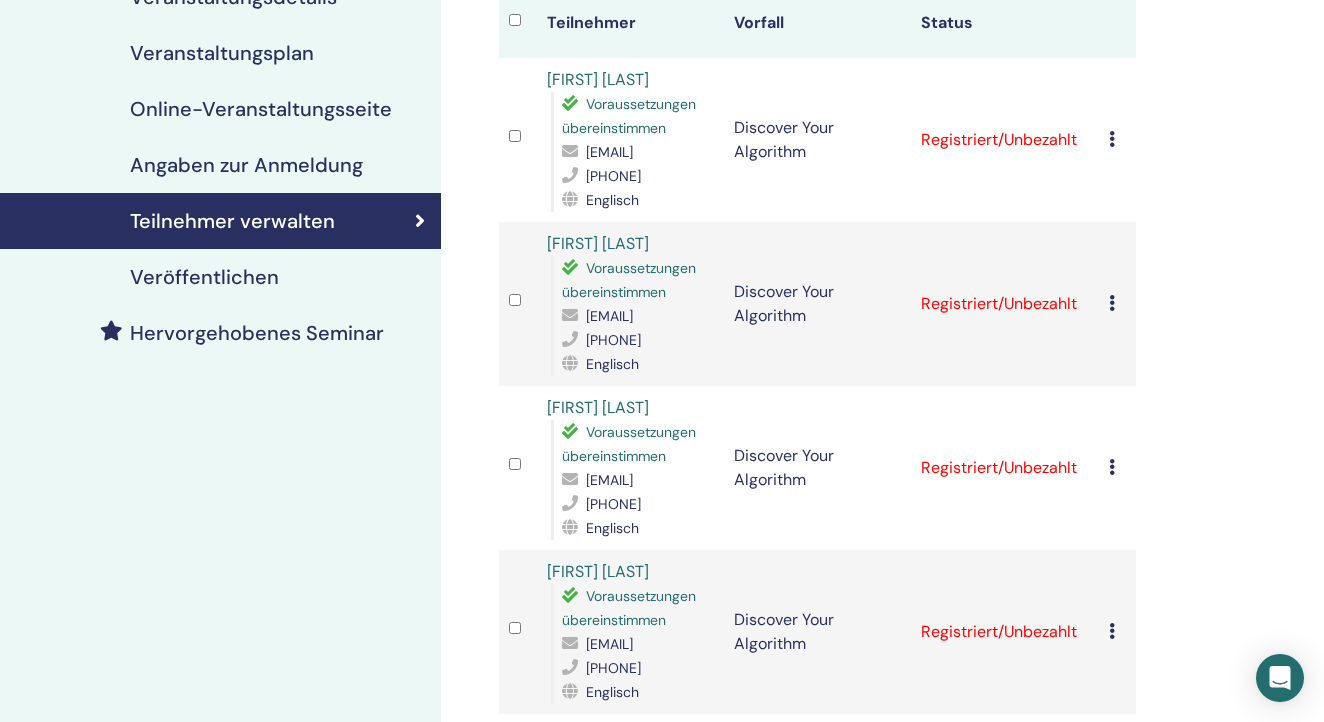 scroll, scrollTop: 271, scrollLeft: 0, axis: vertical 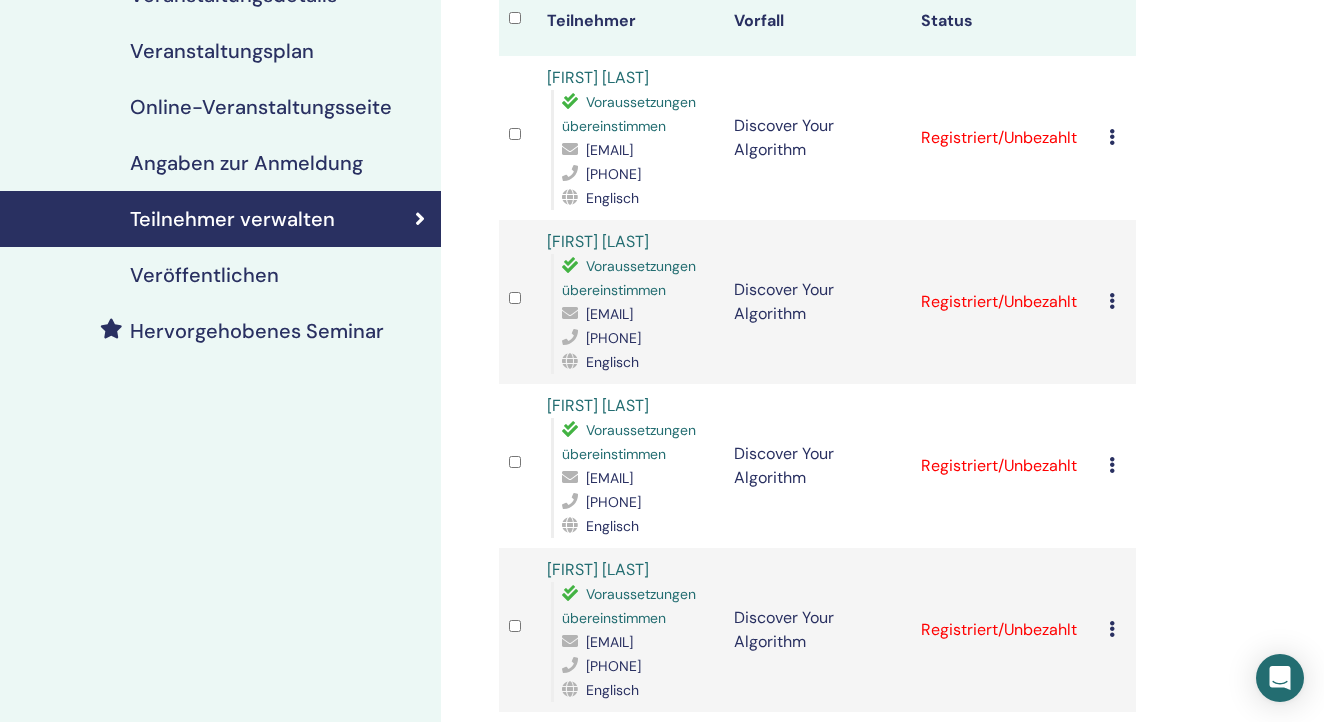 click at bounding box center (1112, 137) 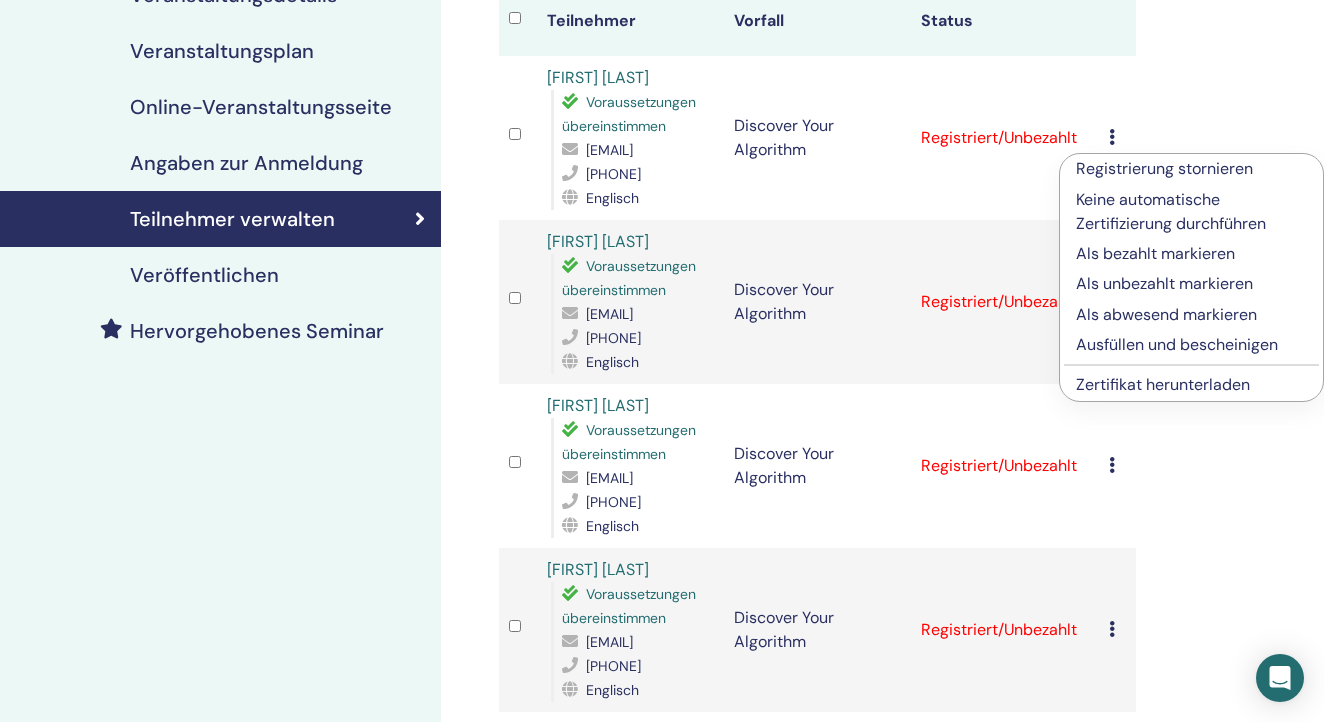 click on "Ausfüllen und bescheinigen" at bounding box center (1191, 345) 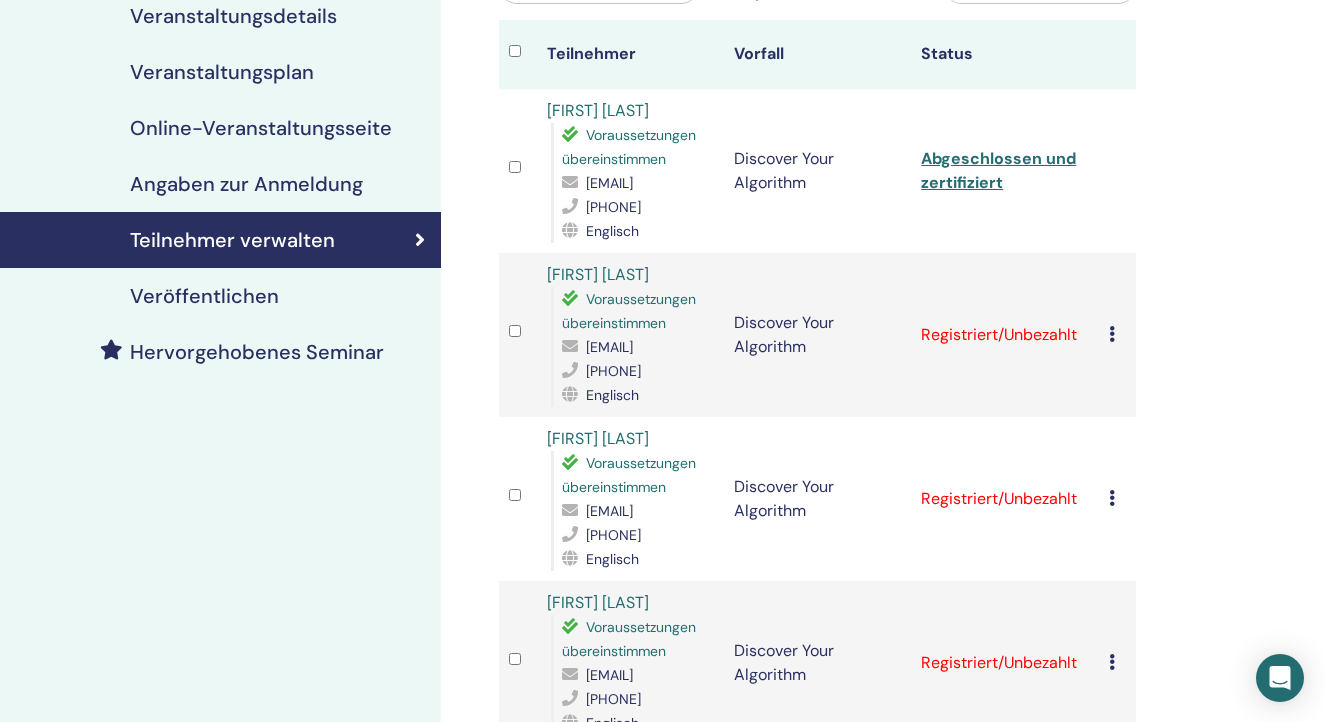 scroll, scrollTop: 253, scrollLeft: 0, axis: vertical 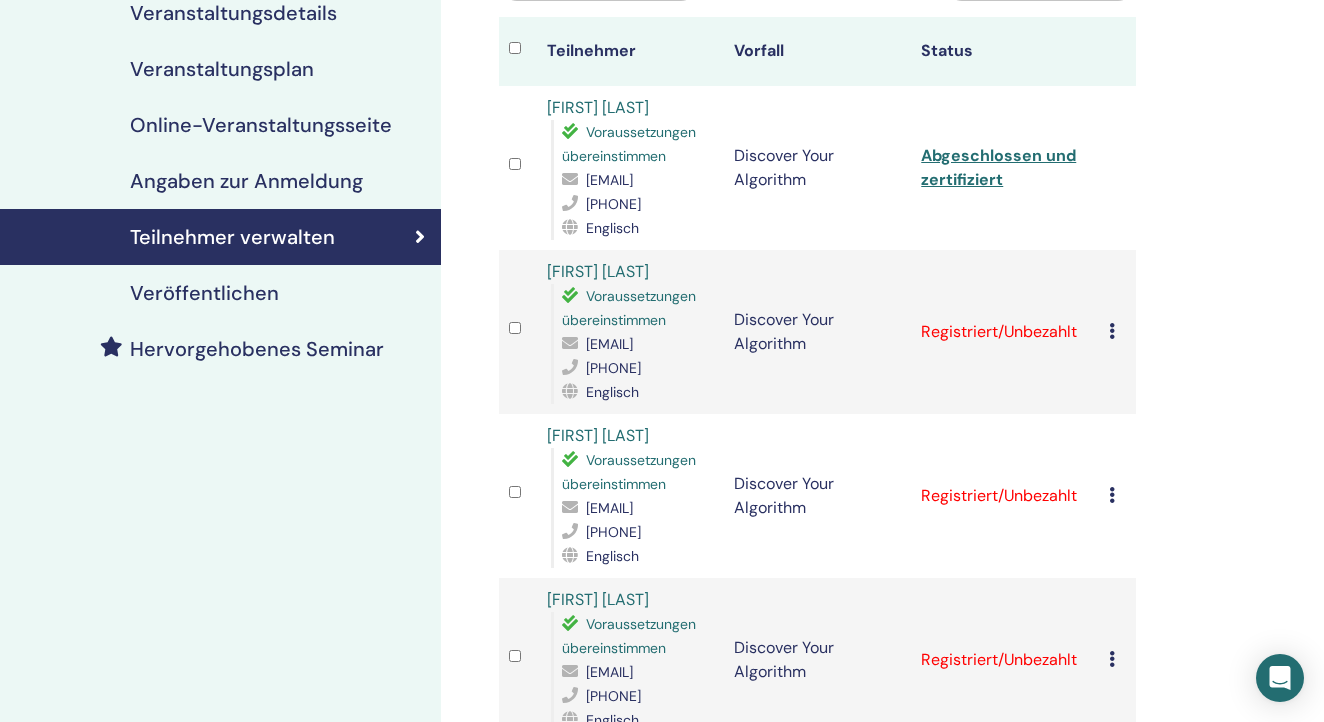 click at bounding box center [1112, 331] 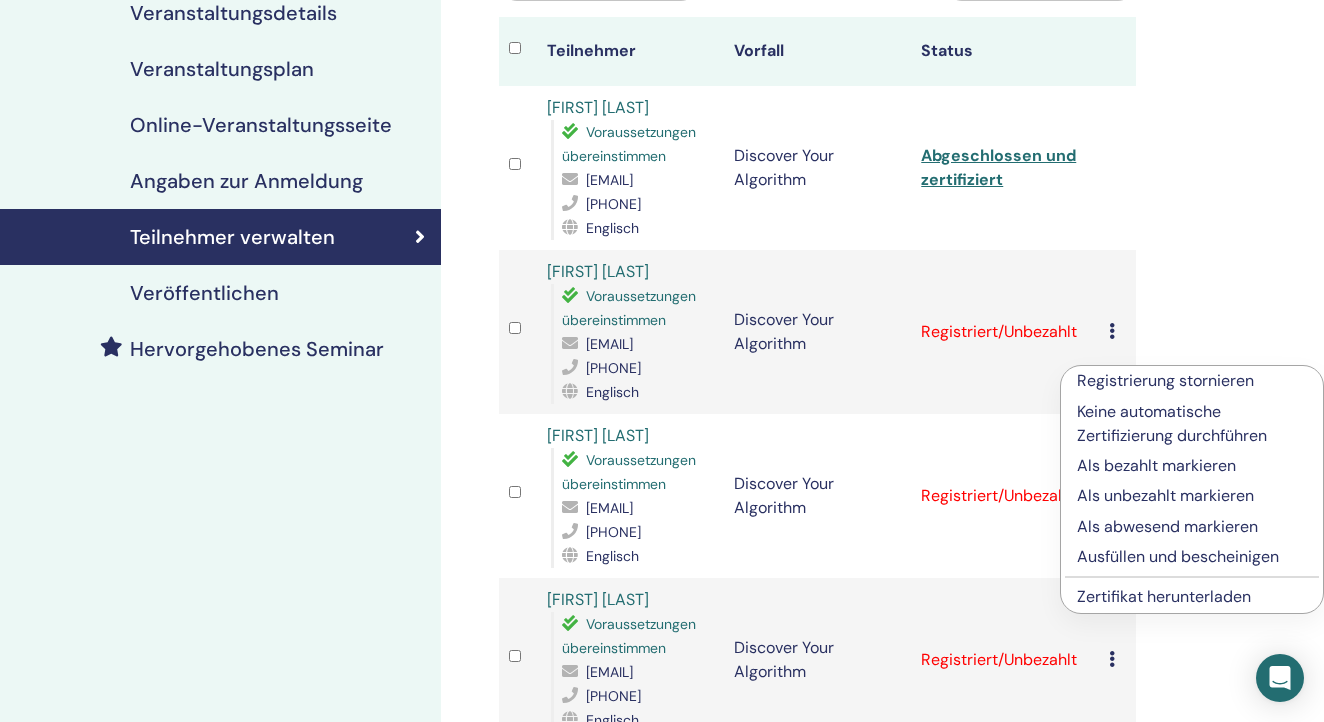 click on "Ausfüllen und bescheinigen" at bounding box center [1192, 557] 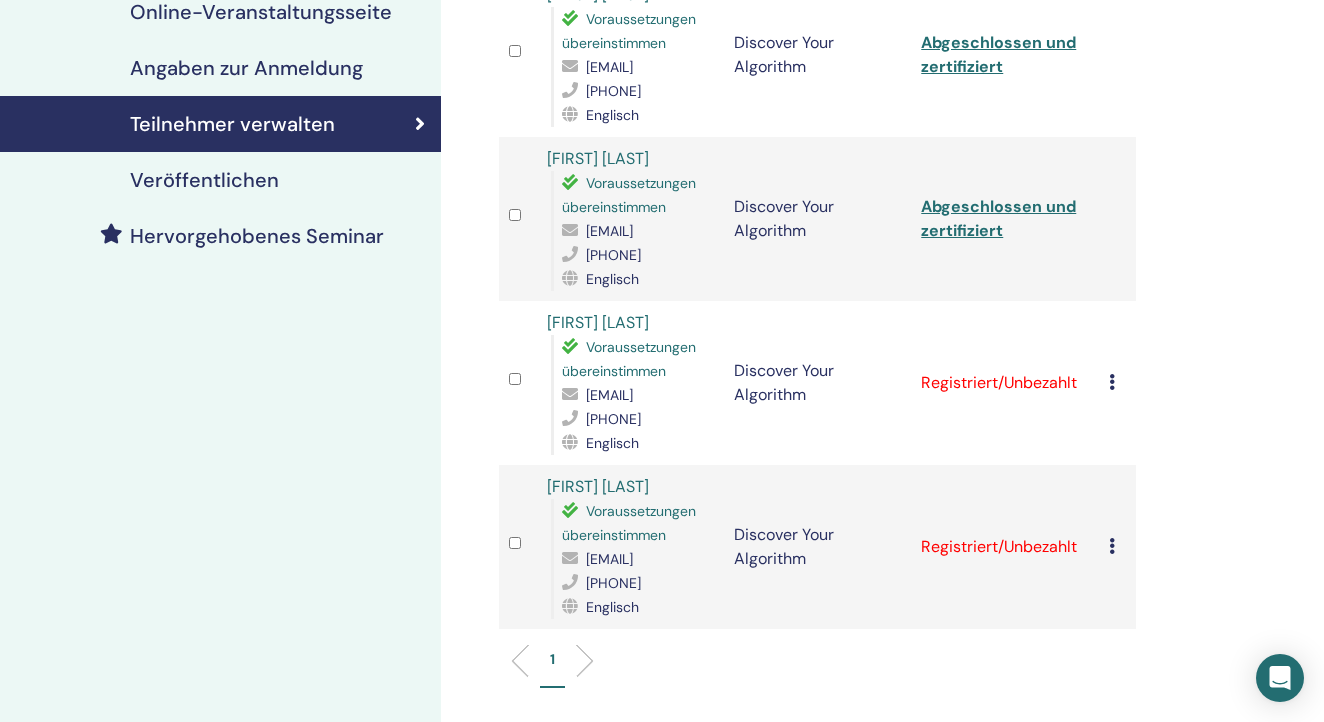 scroll, scrollTop: 410, scrollLeft: 0, axis: vertical 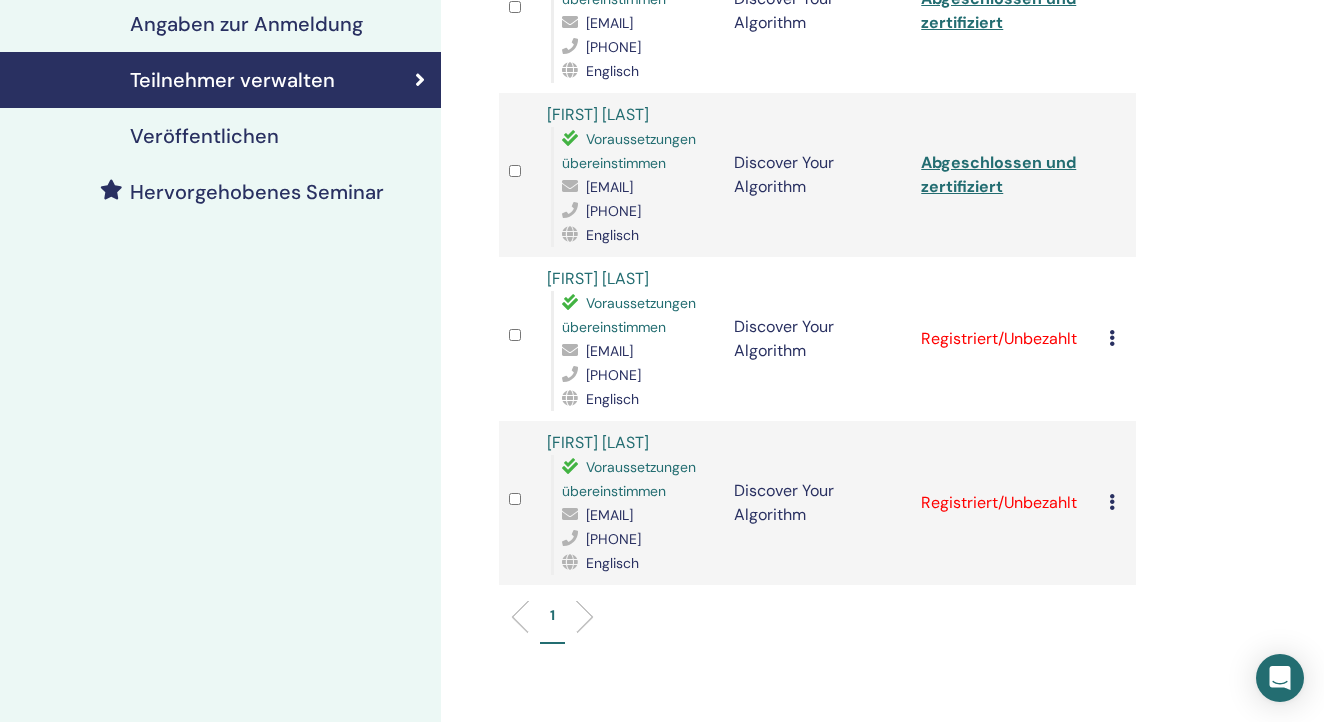 click on "Registrierung stornieren Keine automatische Zertifizierung durchführen Als bezahlt markieren Als unbezahlt markieren Als abwesend markieren Ausfüllen und bescheinigen Zertifikat herunterladen" at bounding box center [1117, 339] 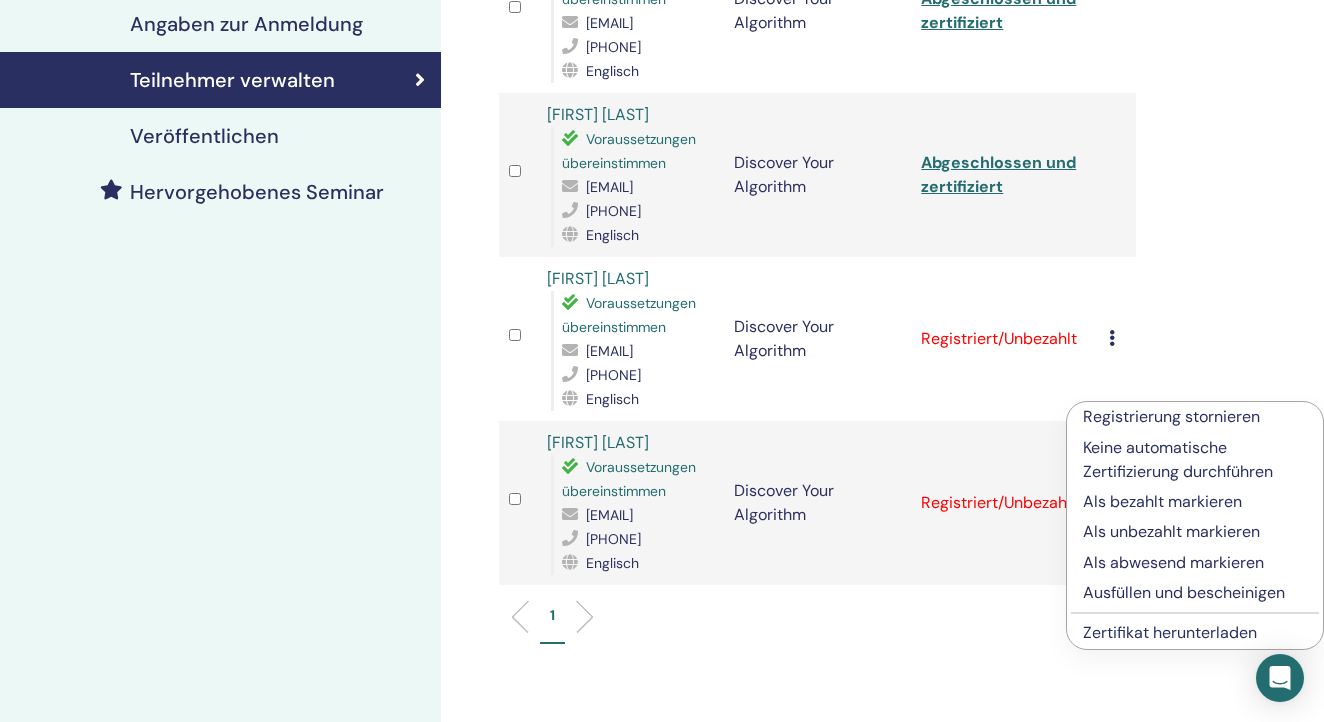 click on "Ausfüllen und bescheinigen" at bounding box center [1195, 593] 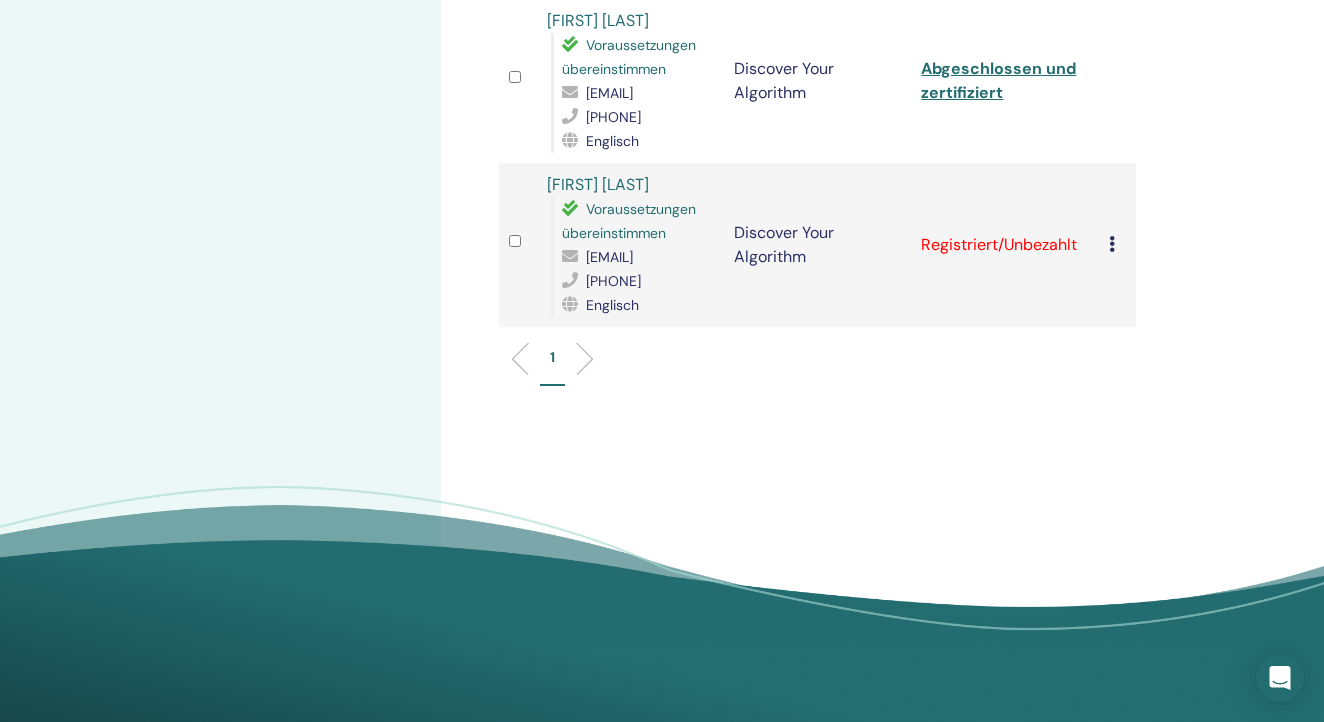 scroll, scrollTop: 744, scrollLeft: 0, axis: vertical 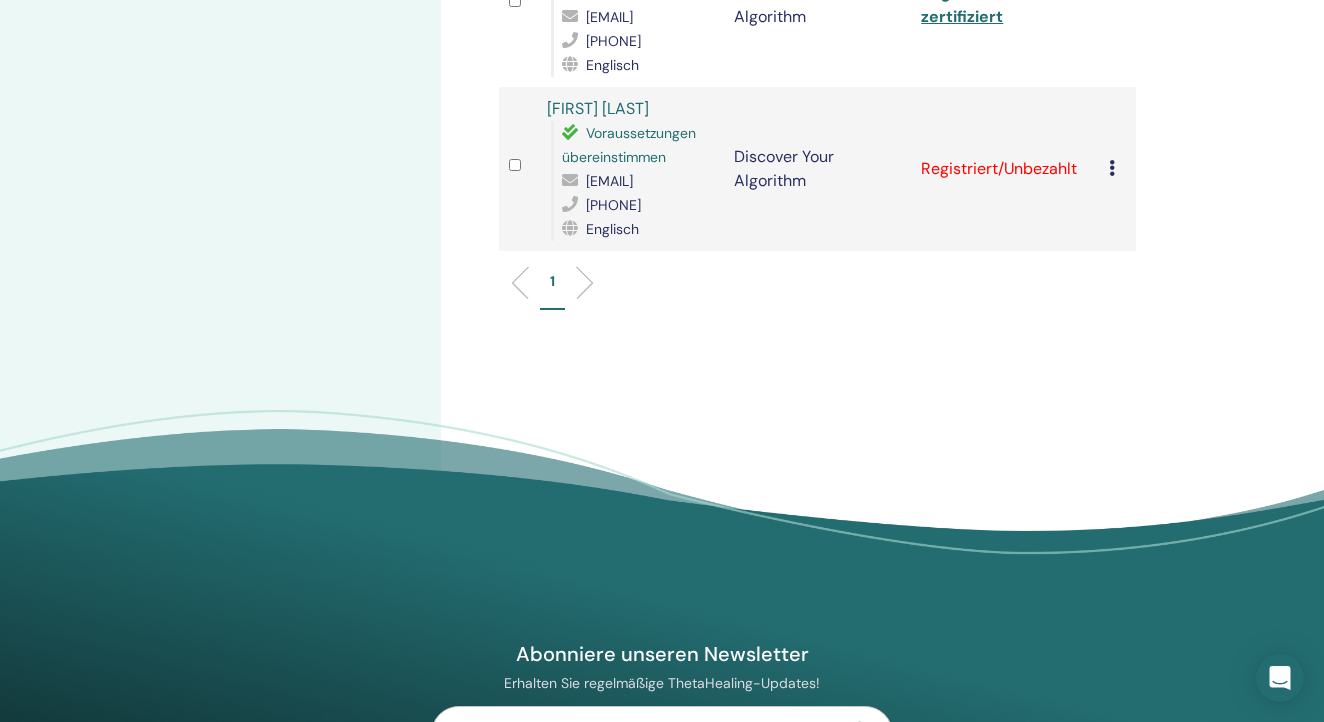 click on "Registrierung stornieren Keine automatische Zertifizierung durchführen Als bezahlt markieren Als unbezahlt markieren Als abwesend markieren Ausfüllen und bescheinigen Zertifikat herunterladen" at bounding box center [1117, 169] 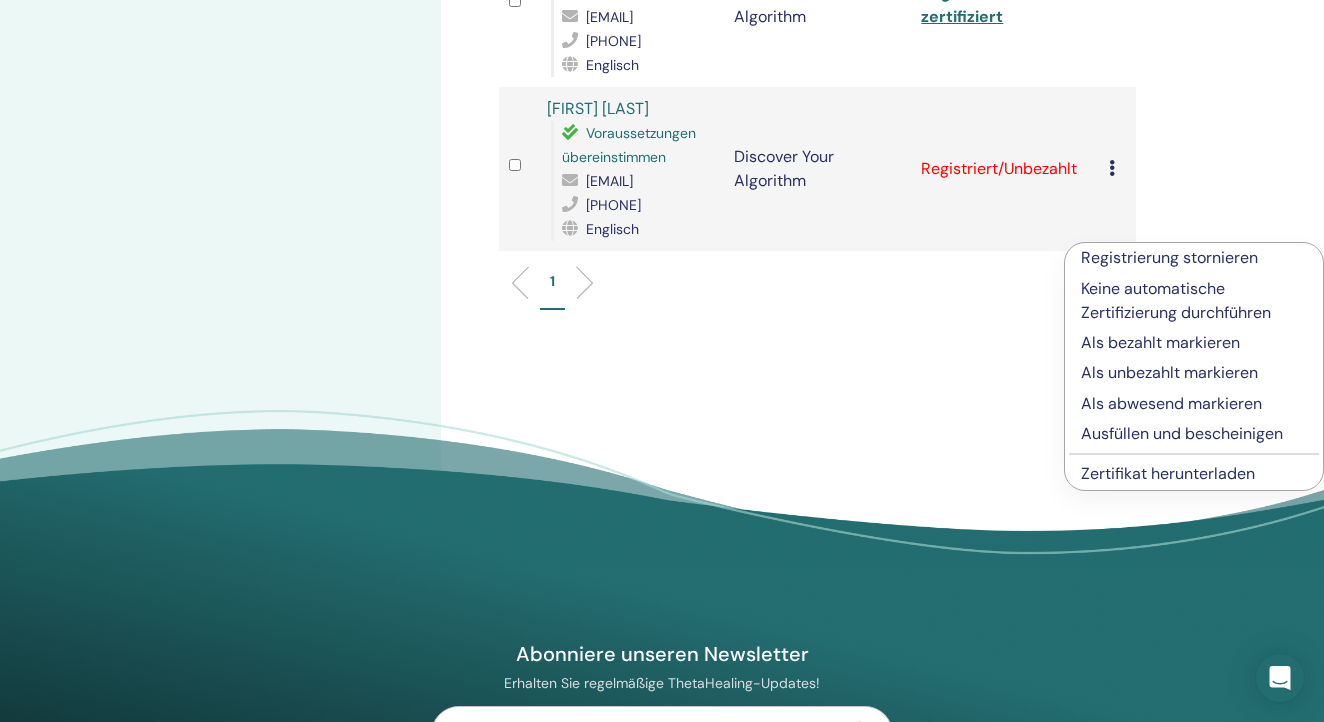 click on "Ausfüllen und bescheinigen" at bounding box center (1194, 434) 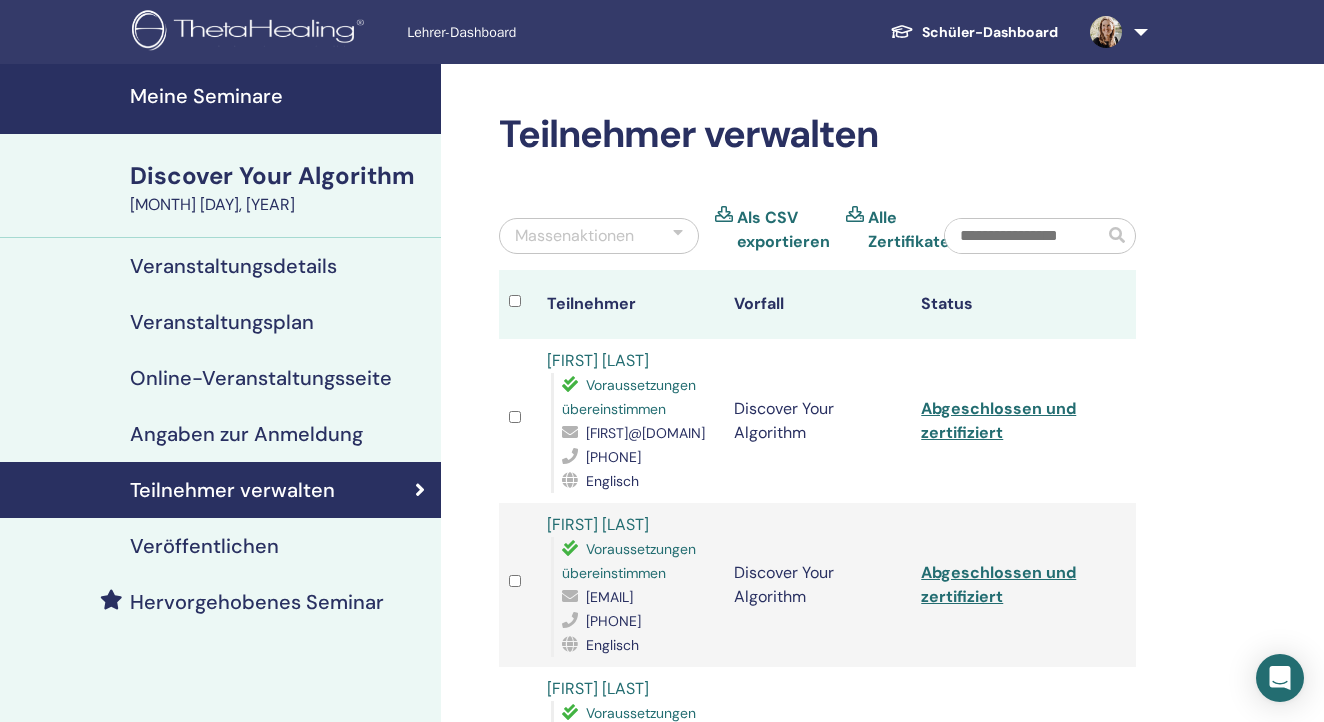 scroll, scrollTop: 0, scrollLeft: 0, axis: both 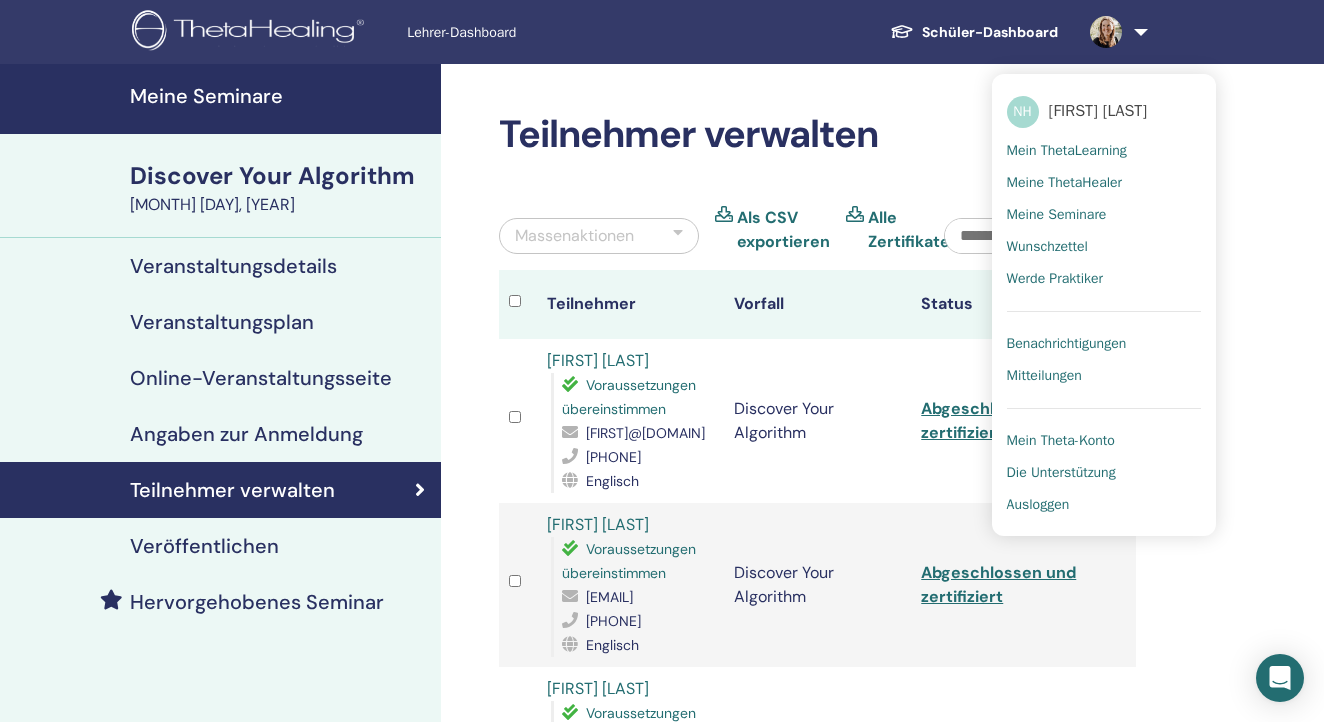click on "Meine Seminare" at bounding box center [1057, 215] 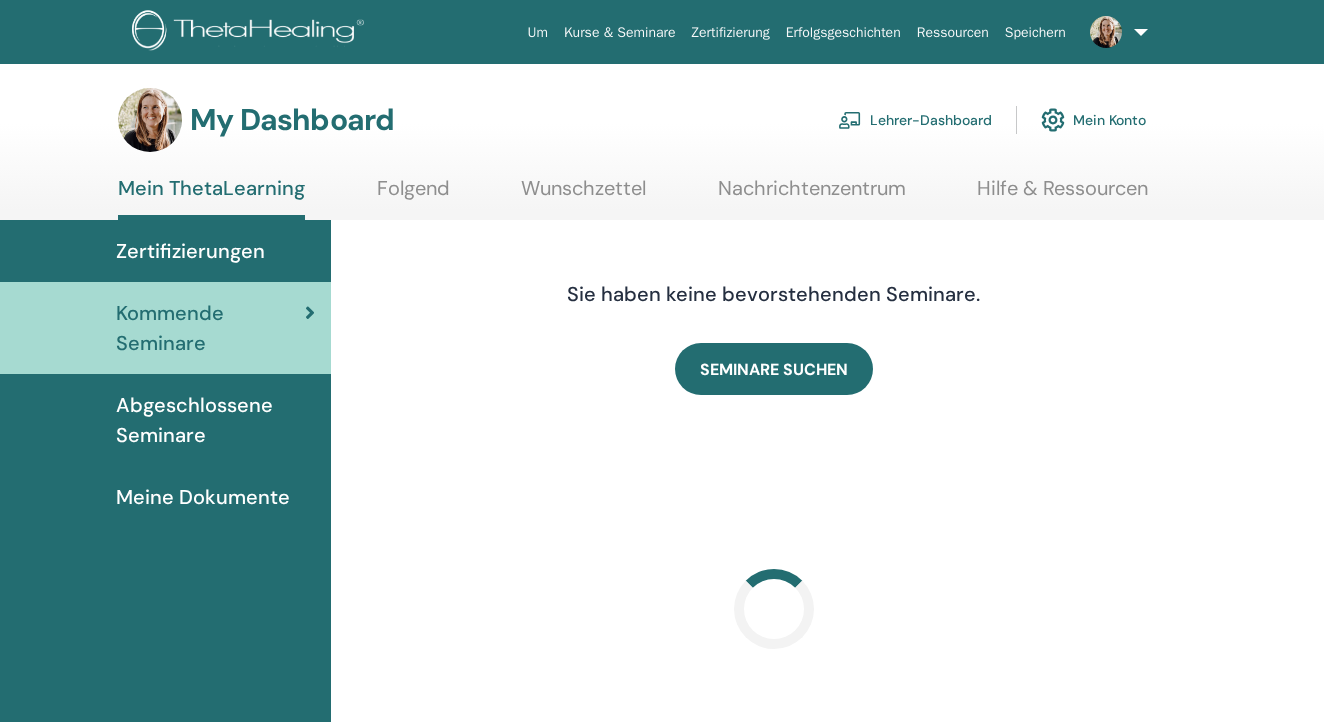 scroll, scrollTop: 0, scrollLeft: 0, axis: both 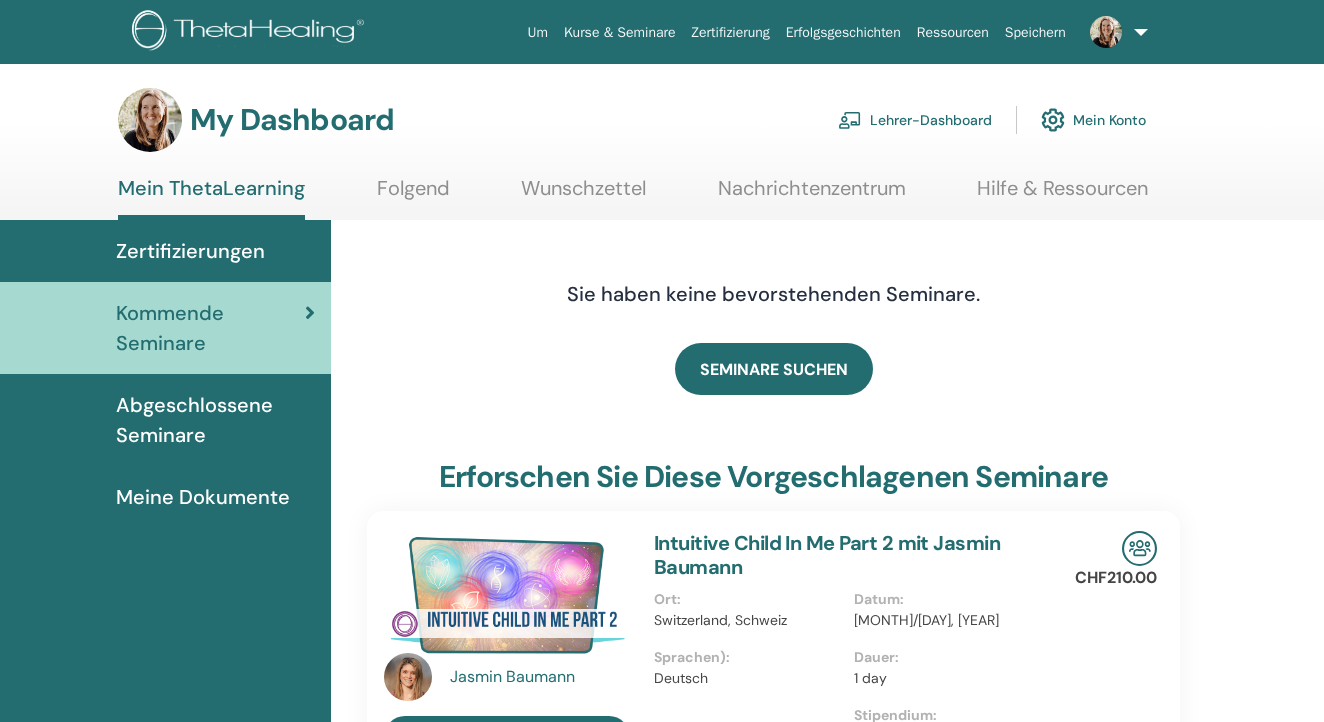 click on "Lehrer-Dashboard" at bounding box center (915, 120) 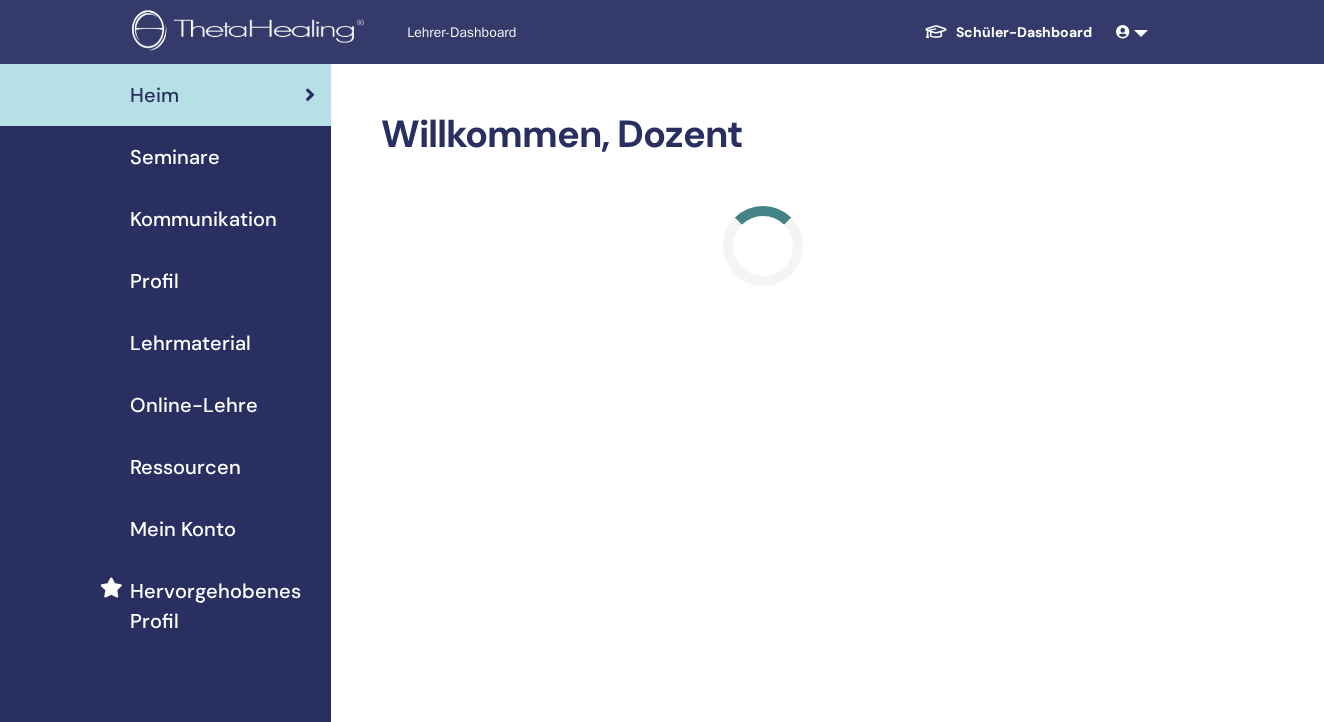 scroll, scrollTop: 0, scrollLeft: 0, axis: both 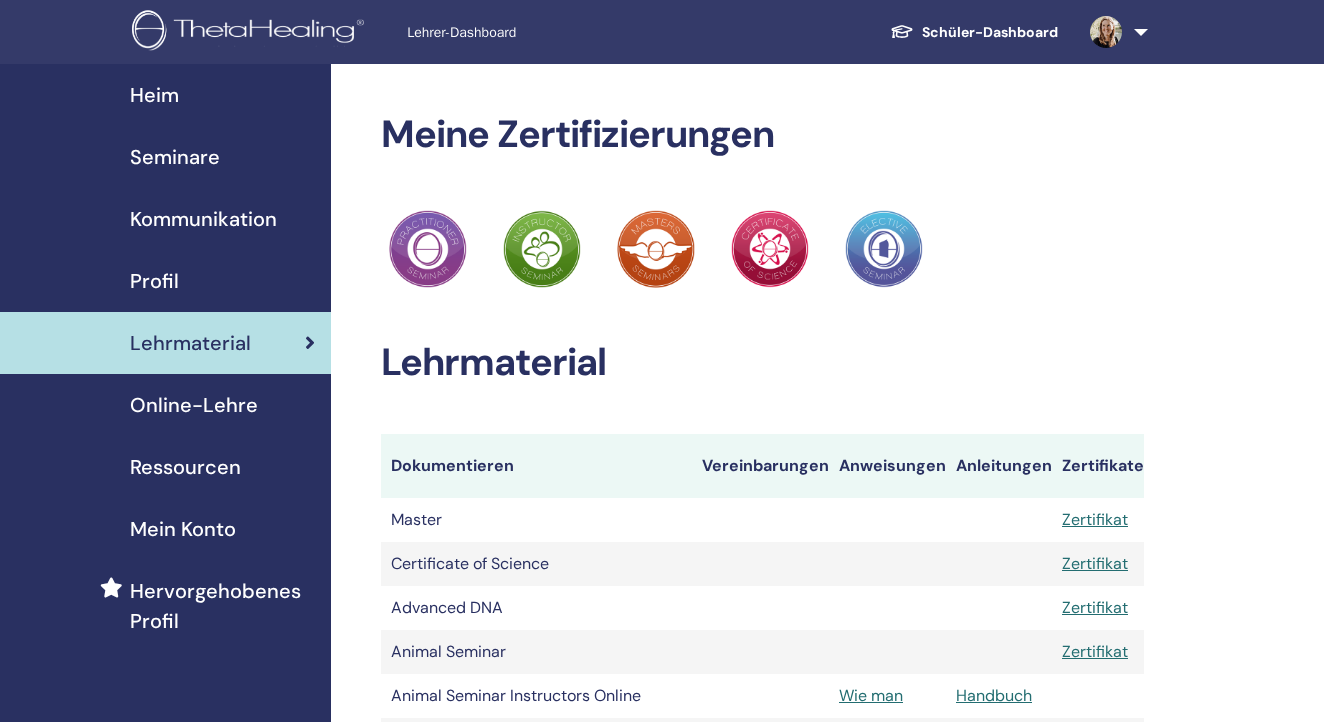 click on "Online-Lehre" at bounding box center (194, 405) 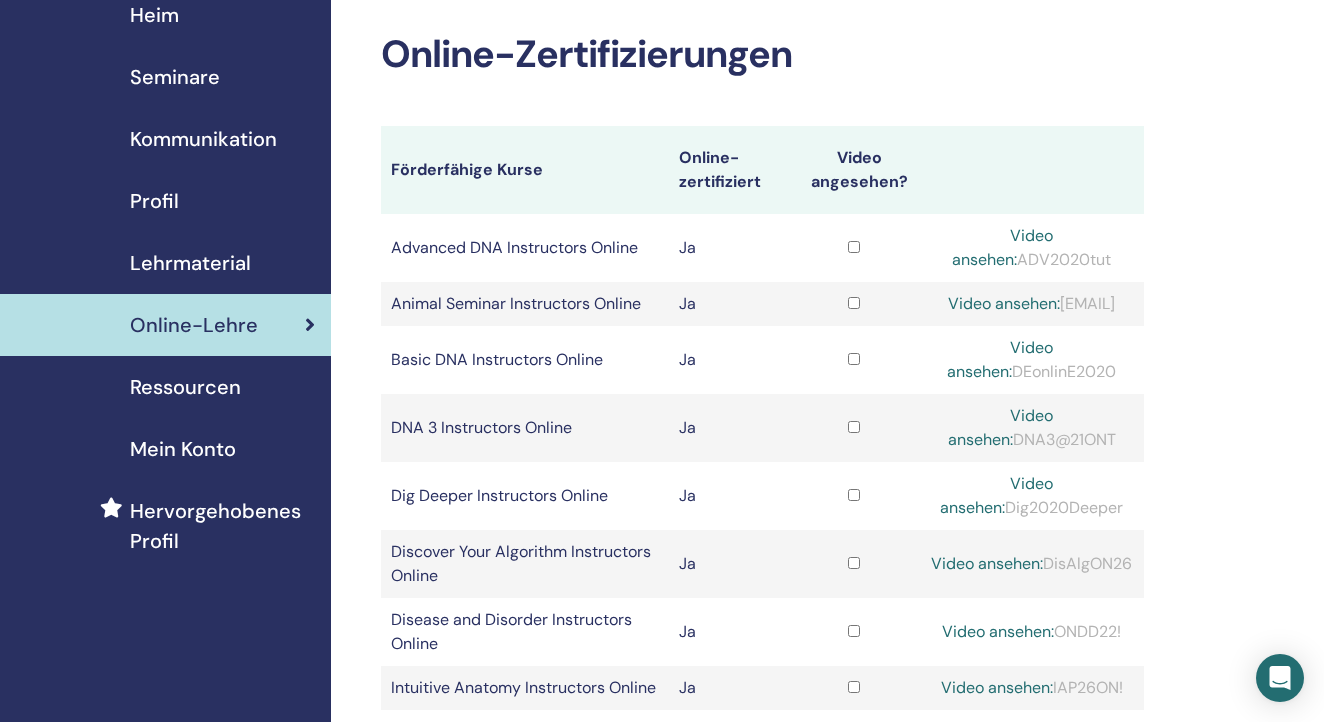 scroll, scrollTop: 41, scrollLeft: 0, axis: vertical 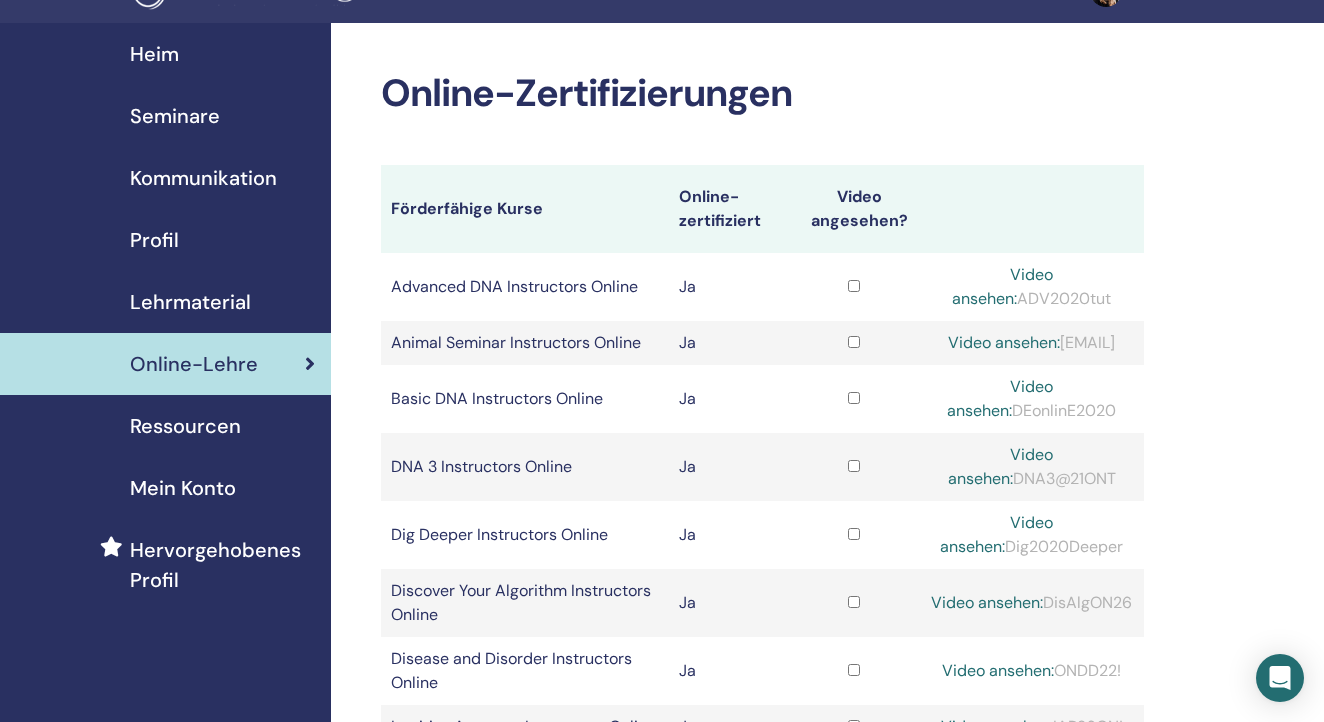 click on "Lehrmaterial" at bounding box center (190, 302) 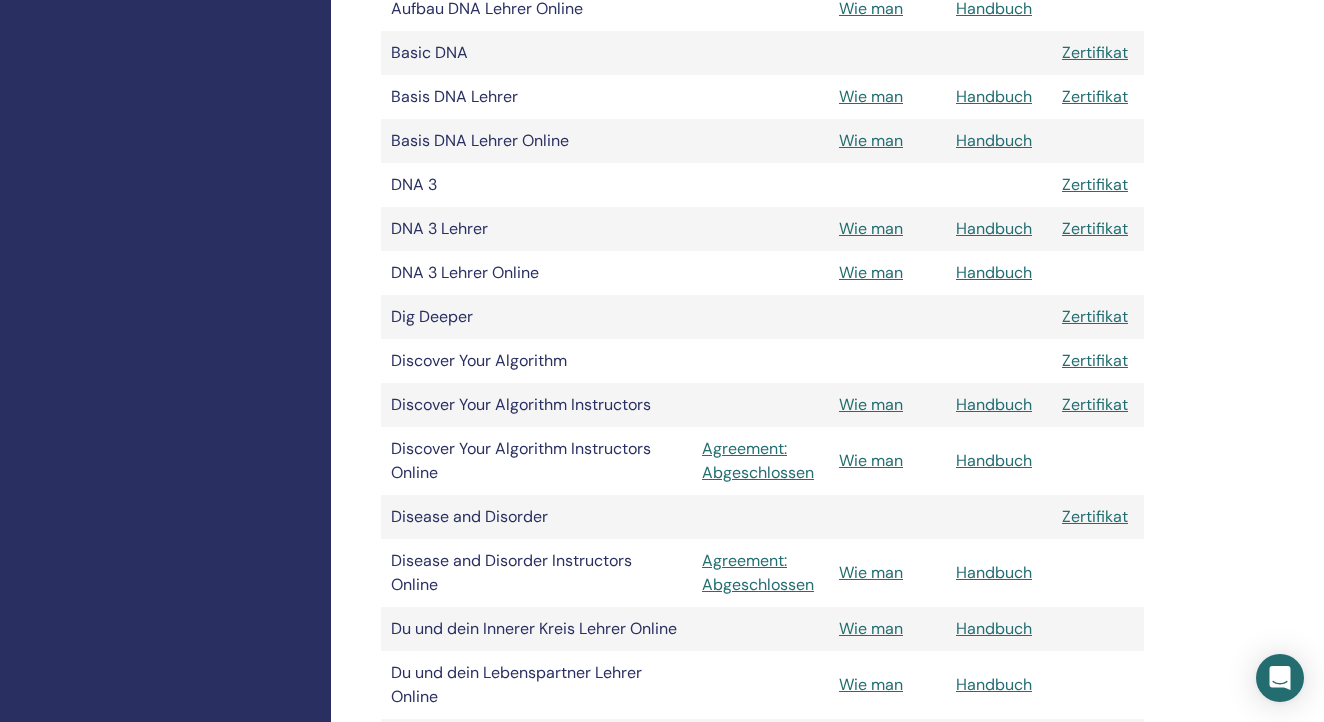 scroll, scrollTop: 929, scrollLeft: 0, axis: vertical 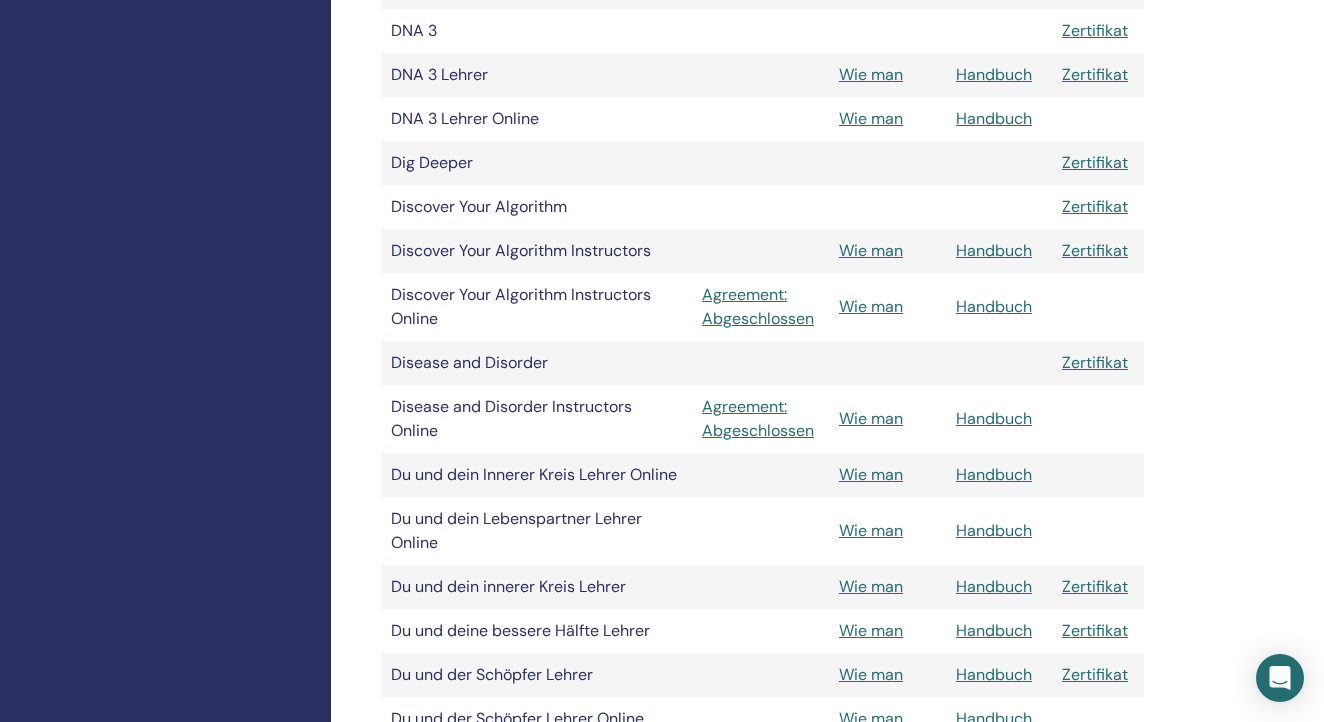 click on "Handbuch" at bounding box center (994, 250) 